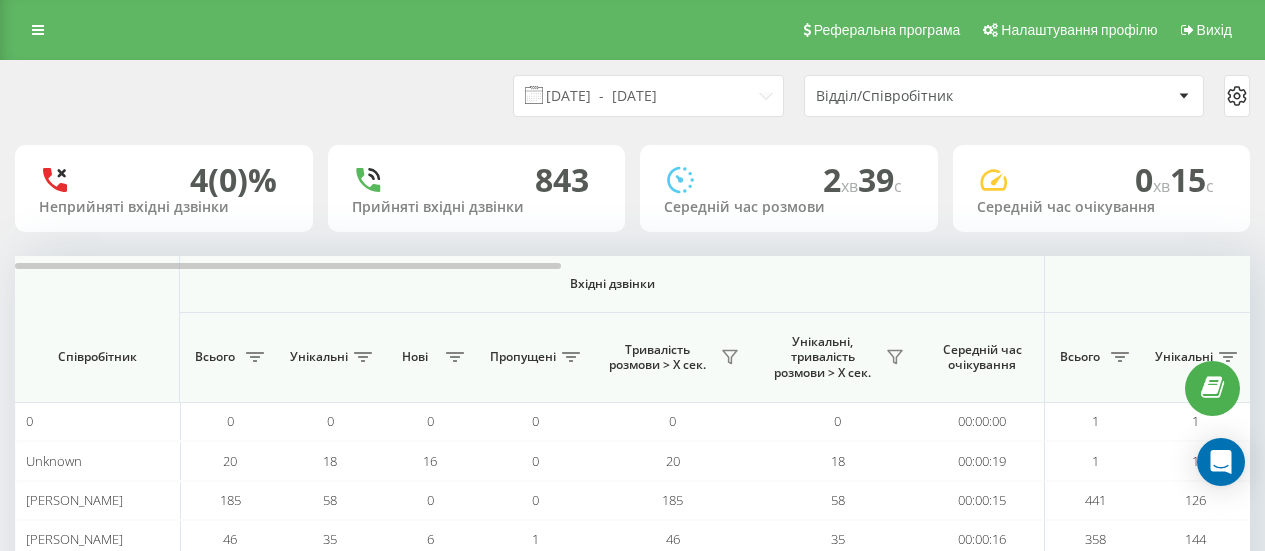 scroll, scrollTop: 0, scrollLeft: 0, axis: both 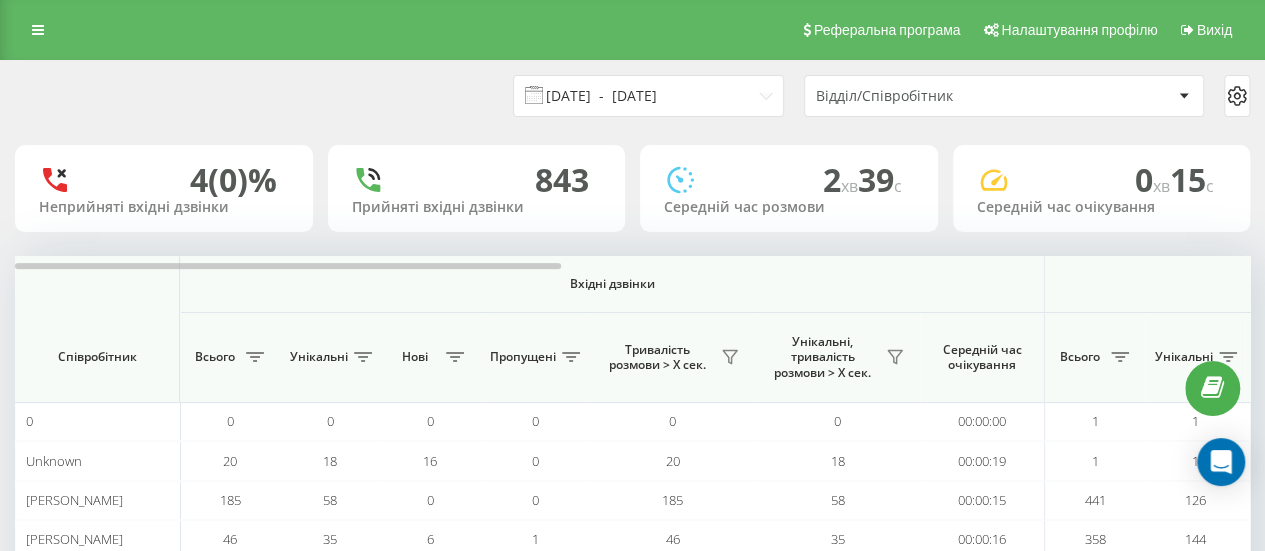 click on "17.05.2025  -  17.06.2025" at bounding box center [648, 96] 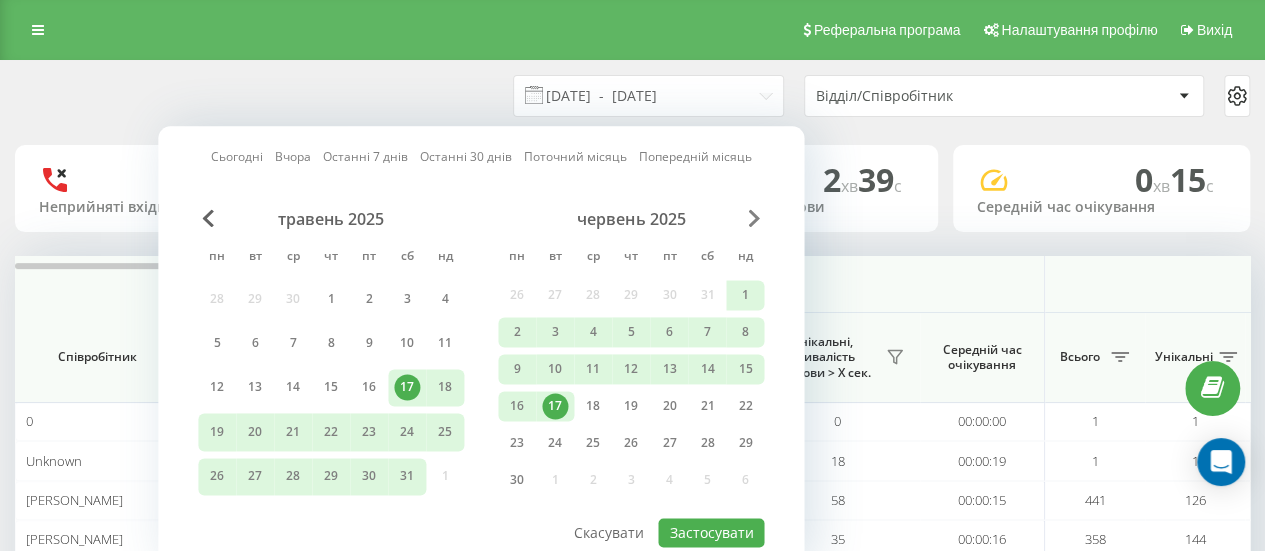 click at bounding box center [754, 218] 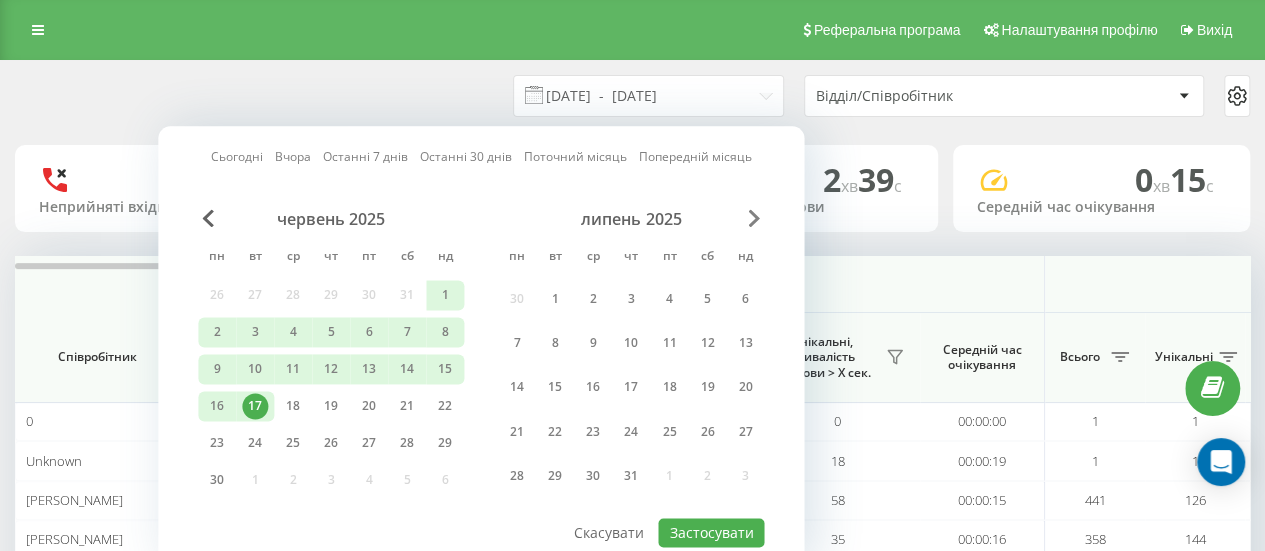 click at bounding box center (754, 218) 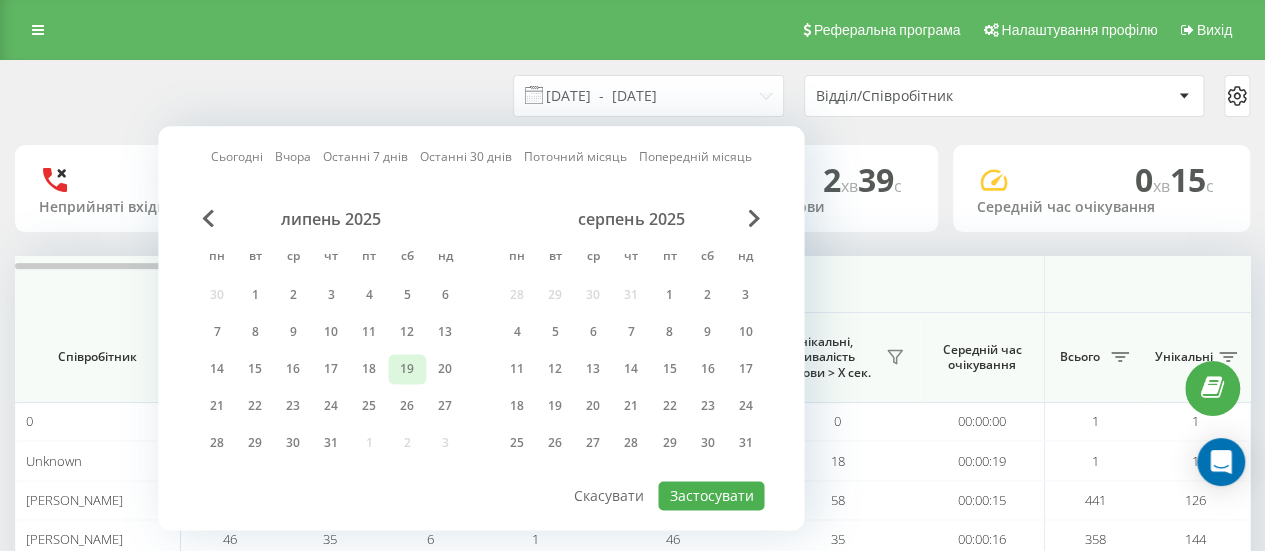 click on "19" at bounding box center (407, 369) 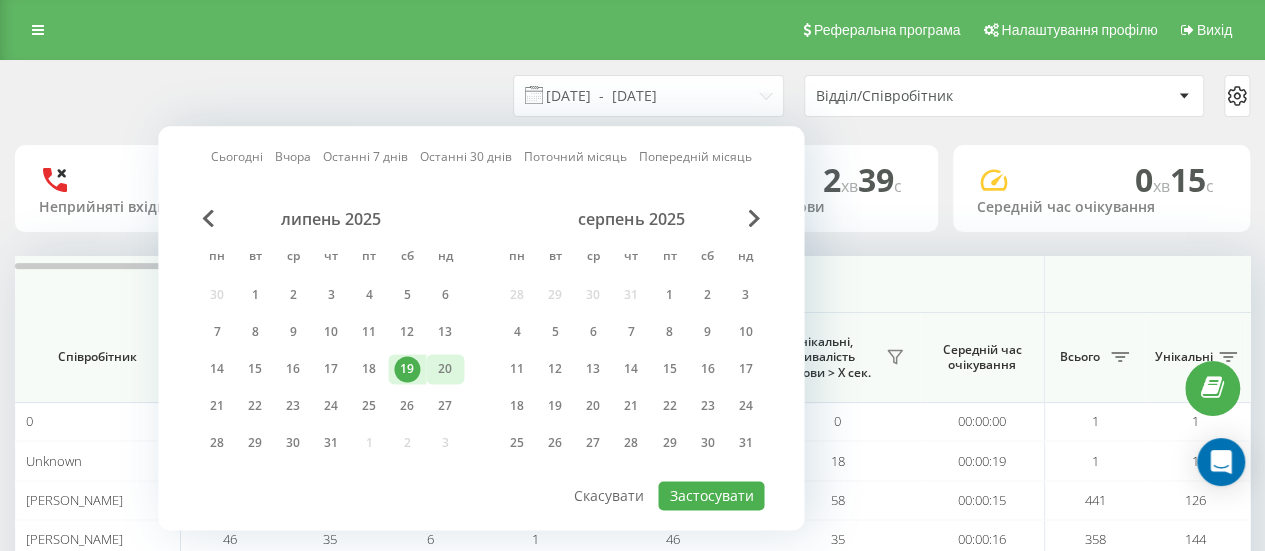 click on "20" at bounding box center [445, 369] 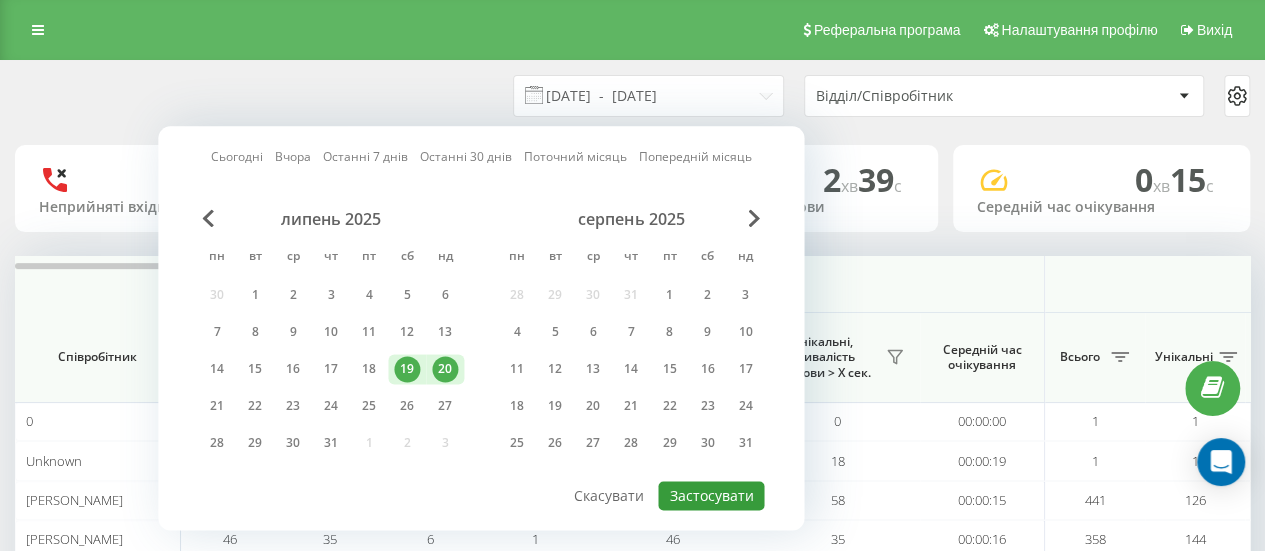 click on "Застосувати" at bounding box center [711, 495] 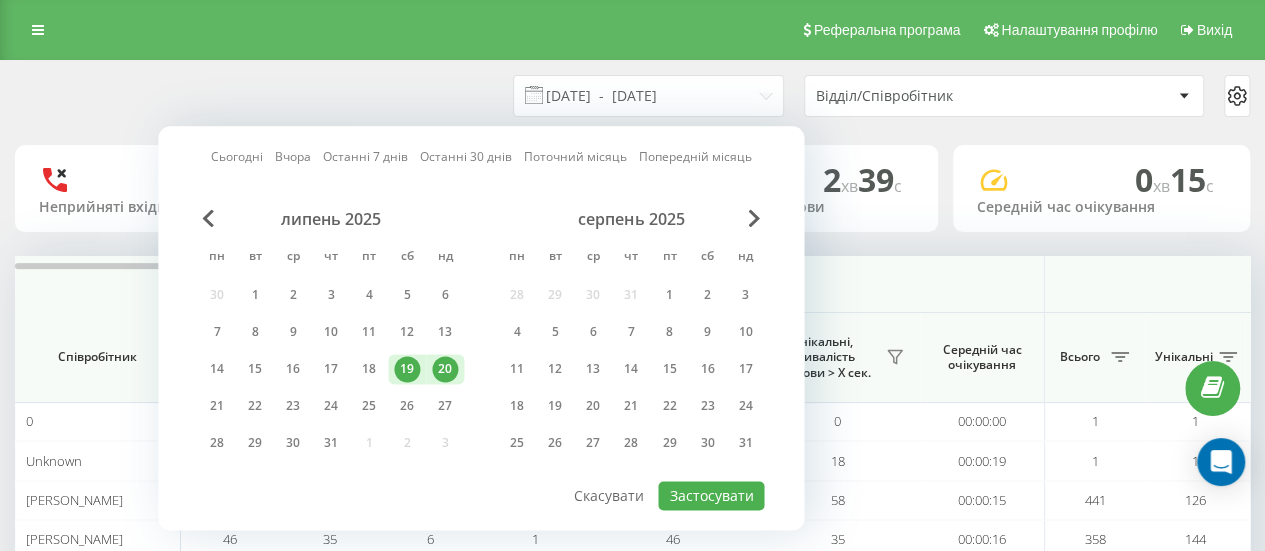 type on "[DATE]  -  [DATE]" 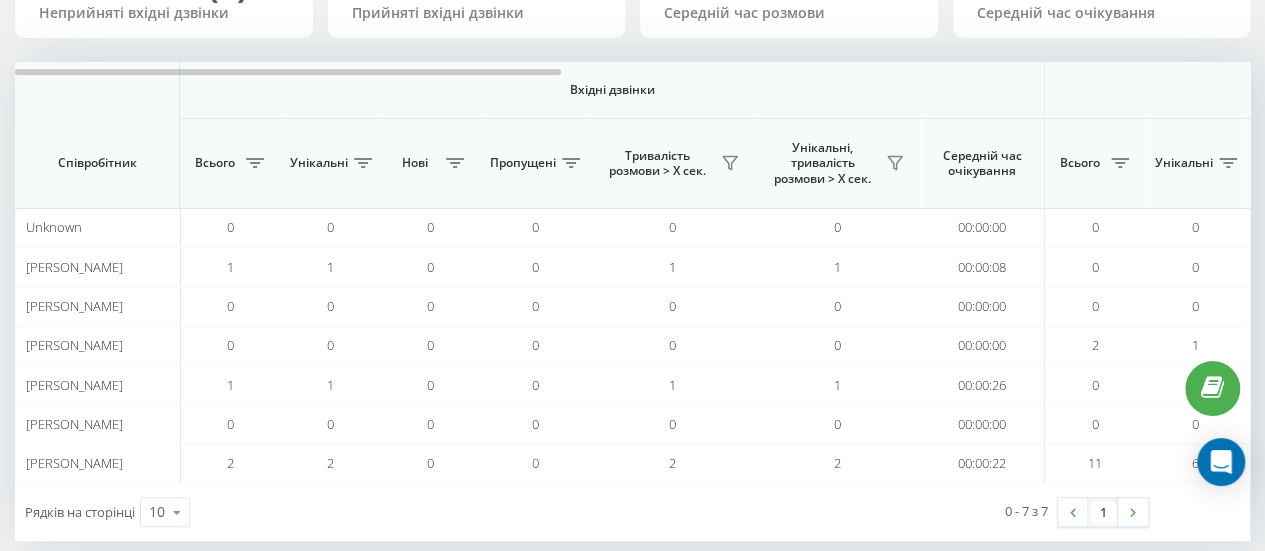 scroll, scrollTop: 200, scrollLeft: 0, axis: vertical 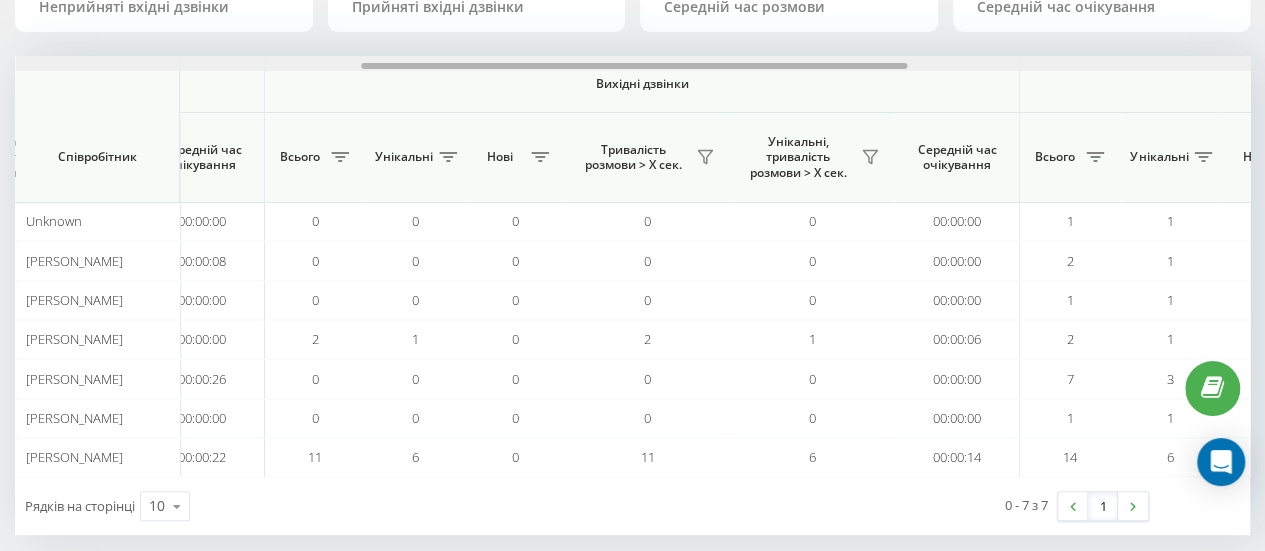 drag, startPoint x: 456, startPoint y: 66, endPoint x: 802, endPoint y: 125, distance: 350.9943 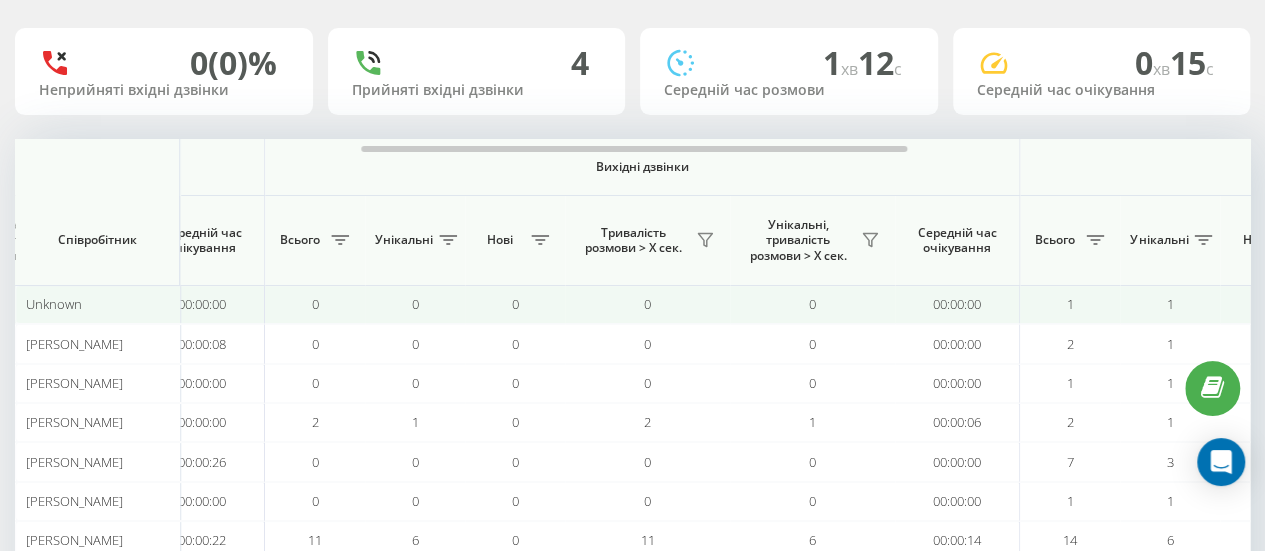 scroll, scrollTop: 219, scrollLeft: 0, axis: vertical 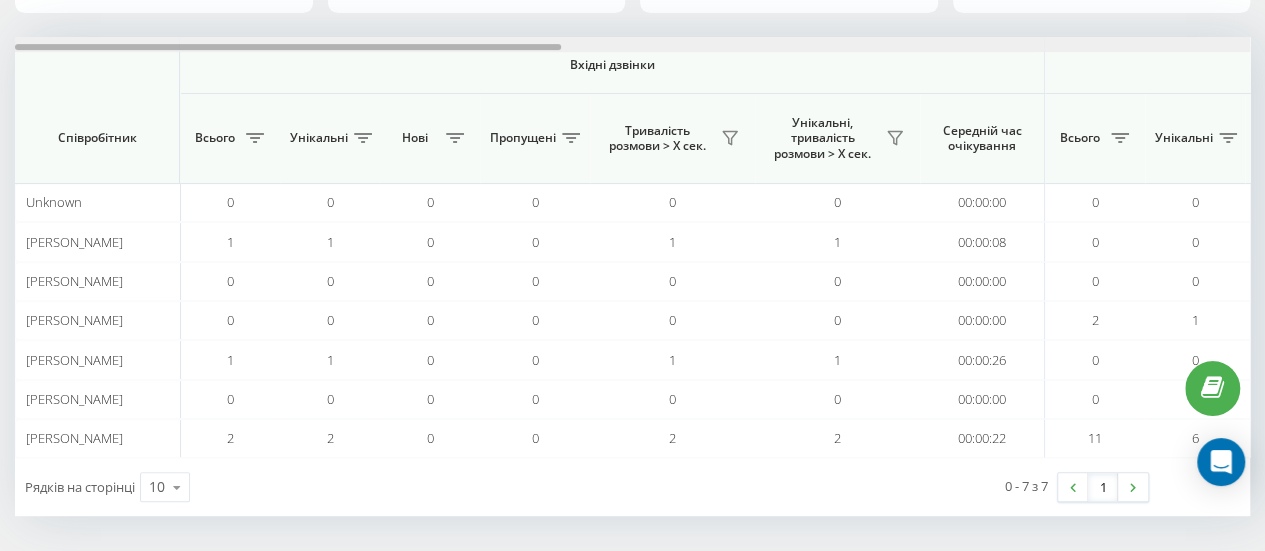 drag, startPoint x: 671, startPoint y: 43, endPoint x: 218, endPoint y: 17, distance: 453.7455 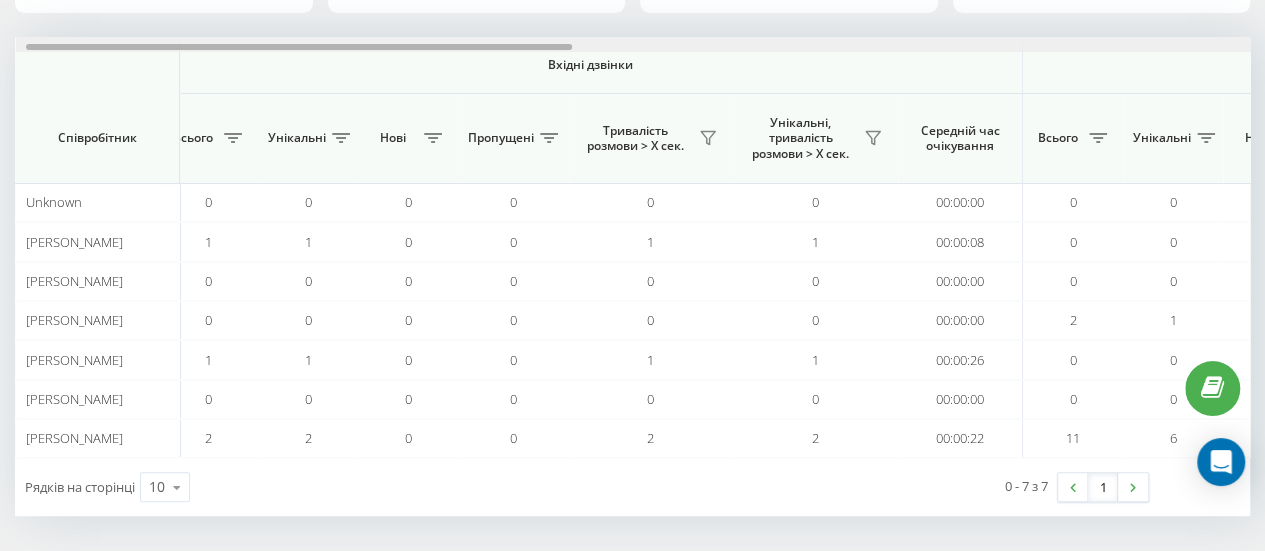 scroll, scrollTop: 0, scrollLeft: 0, axis: both 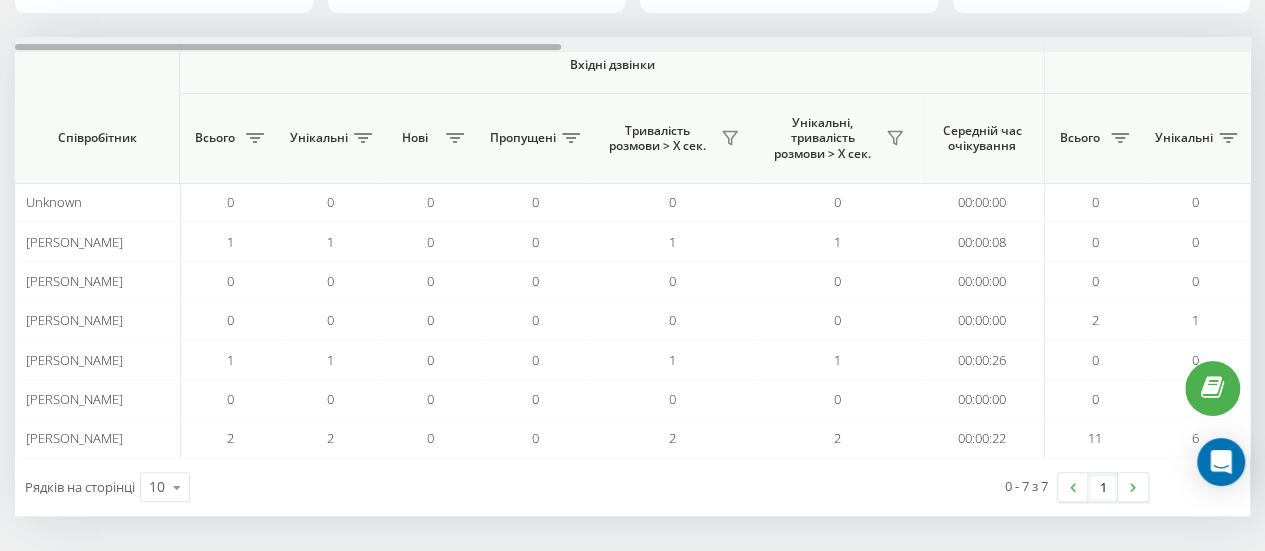drag, startPoint x: 518, startPoint y: 45, endPoint x: 339, endPoint y: 15, distance: 181.49655 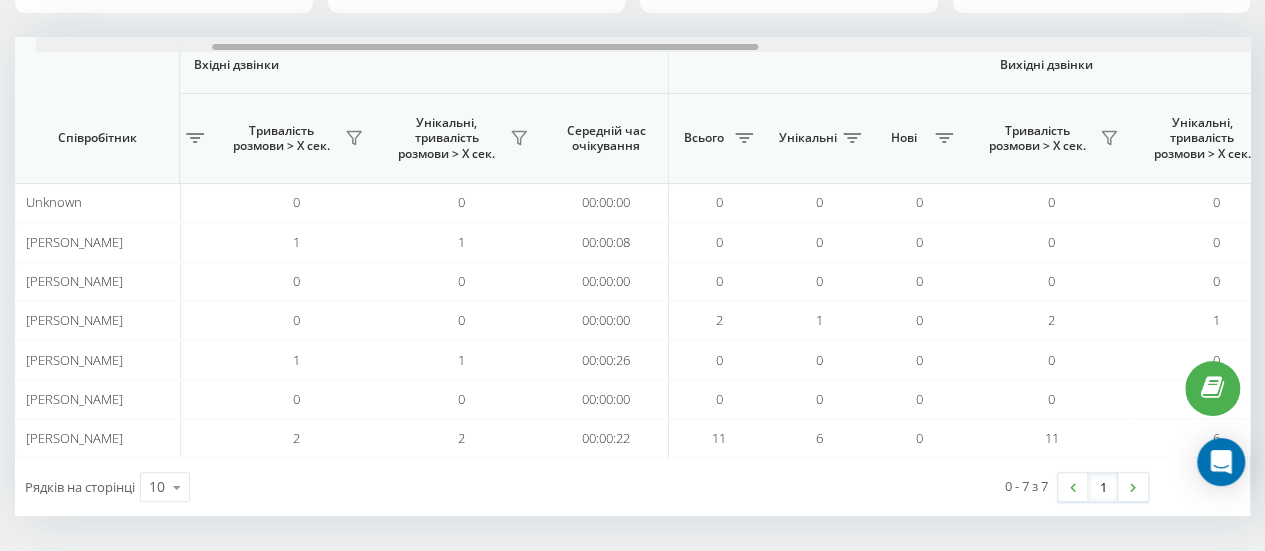 scroll, scrollTop: 0, scrollLeft: 397, axis: horizontal 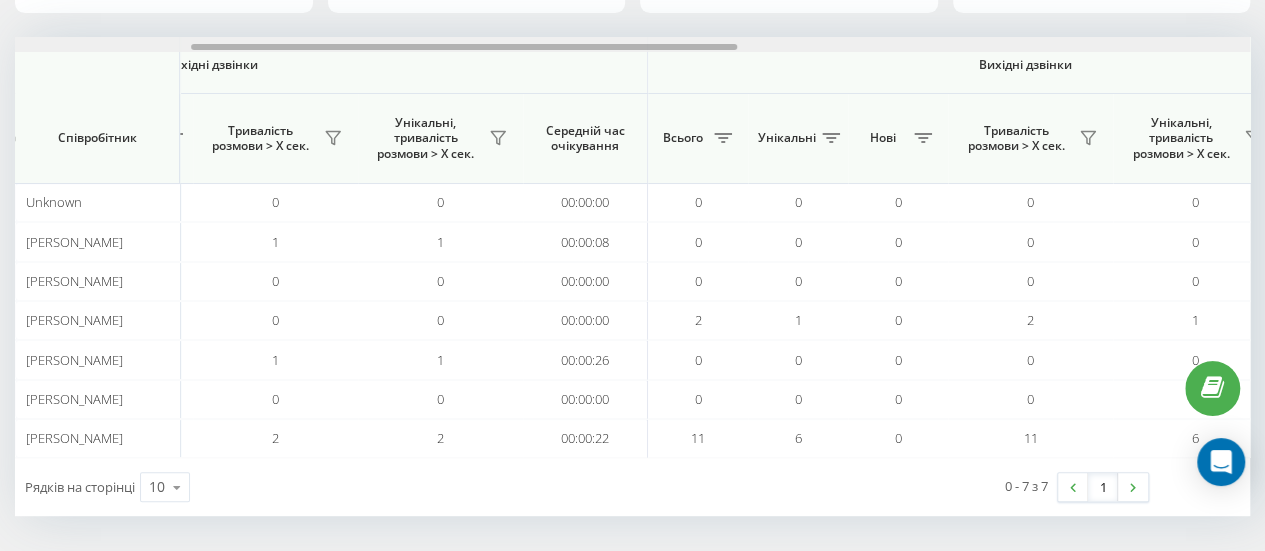 drag, startPoint x: 420, startPoint y: 47, endPoint x: 596, endPoint y: 63, distance: 176.72577 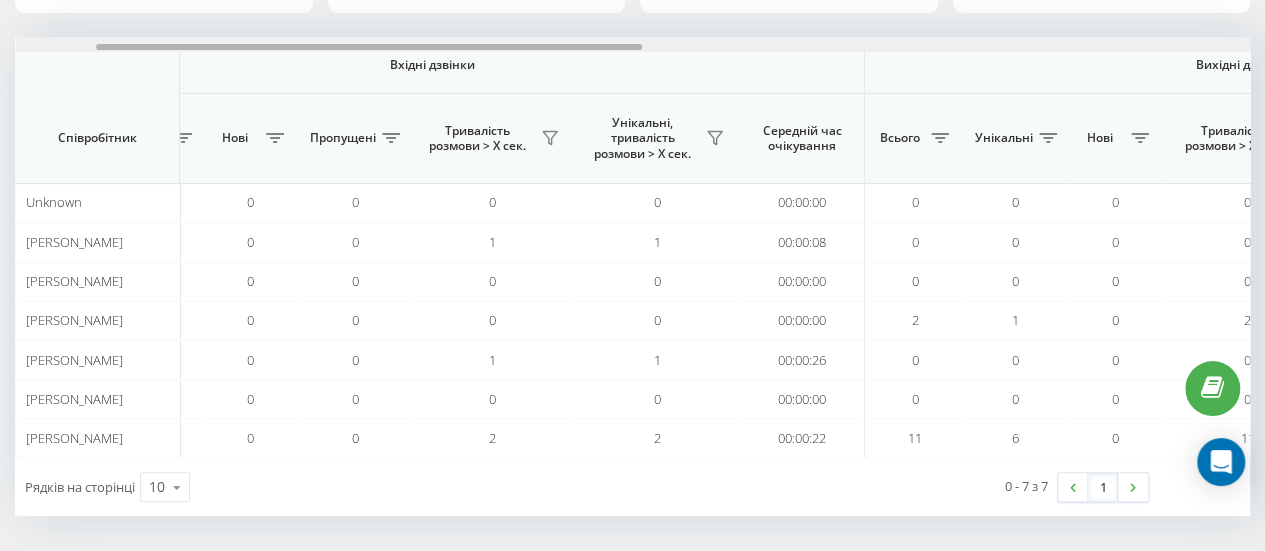 drag, startPoint x: 572, startPoint y: 45, endPoint x: 419, endPoint y: 68, distance: 154.7191 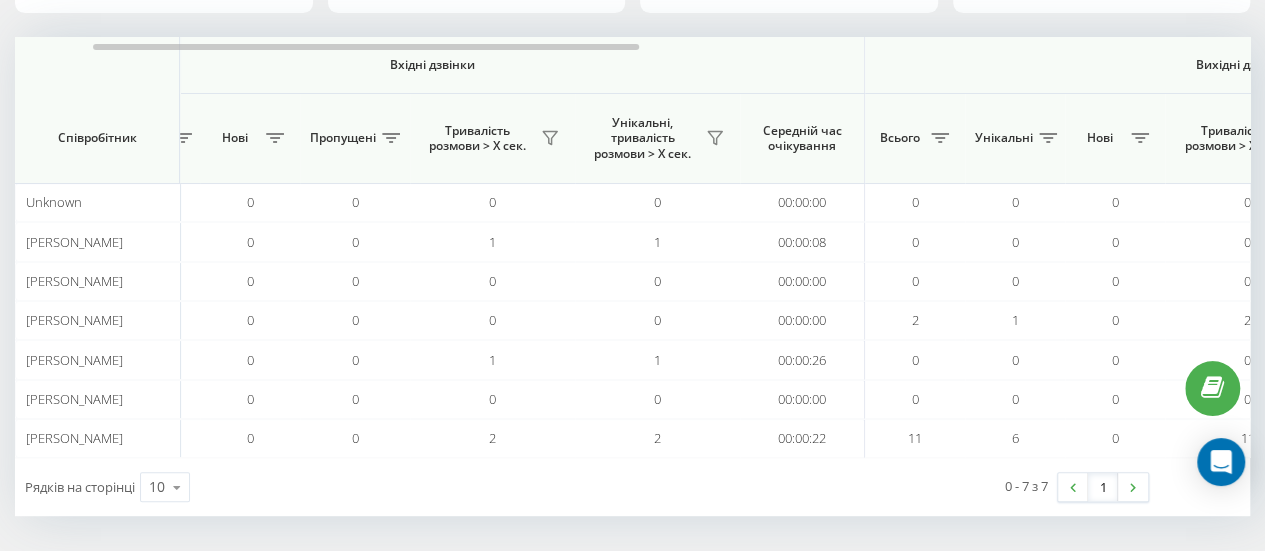 scroll, scrollTop: 0, scrollLeft: 178, axis: horizontal 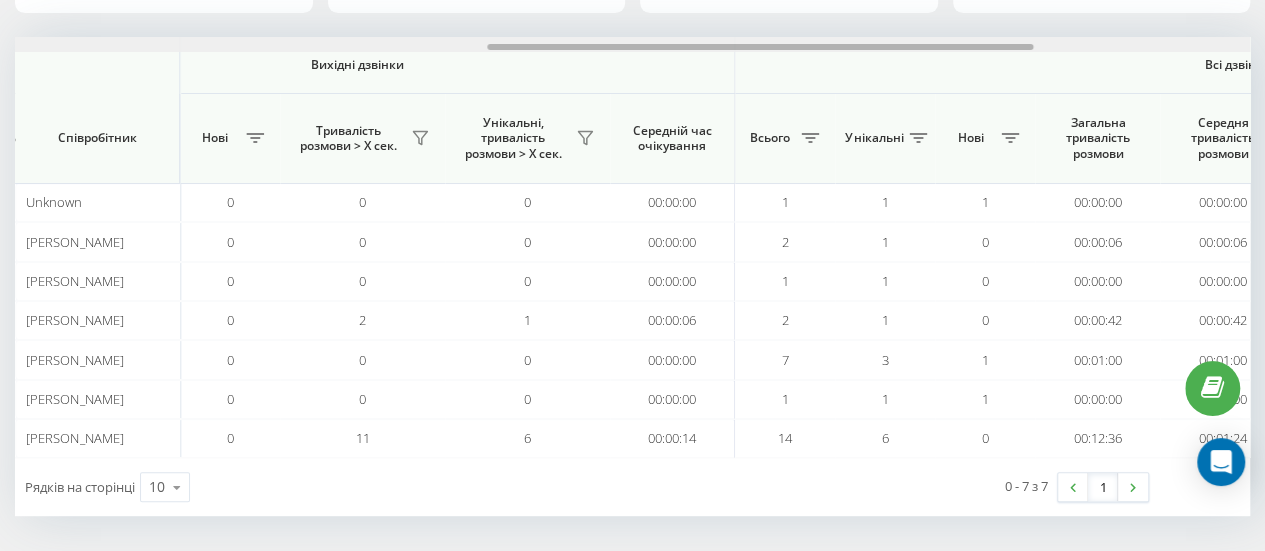 drag, startPoint x: 343, startPoint y: 47, endPoint x: 736, endPoint y: 111, distance: 398.1771 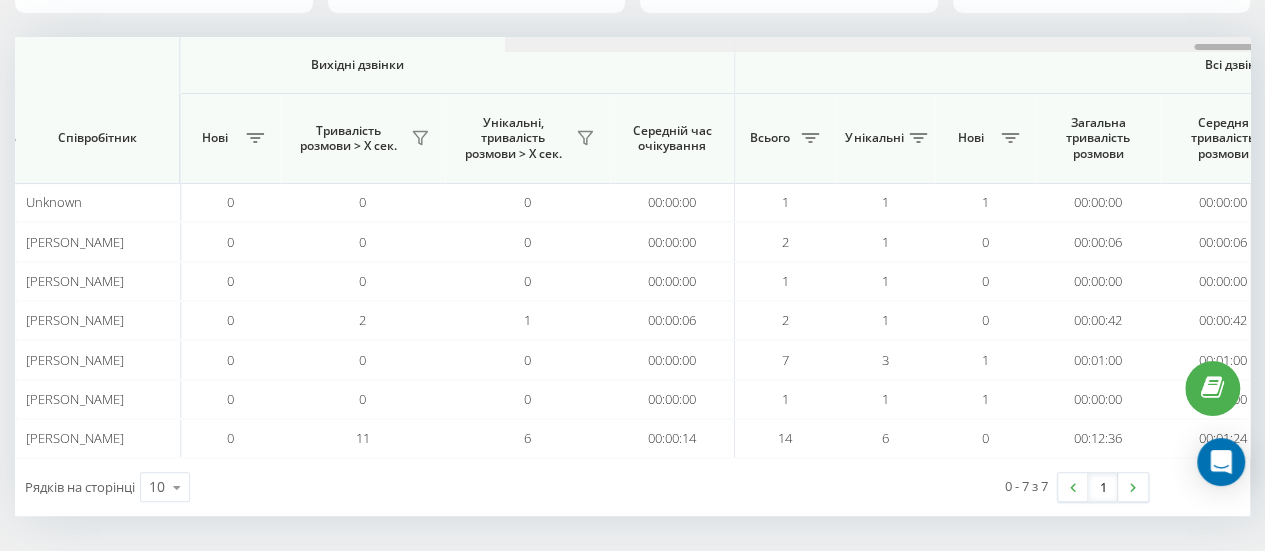 scroll, scrollTop: 0, scrollLeft: 1555, axis: horizontal 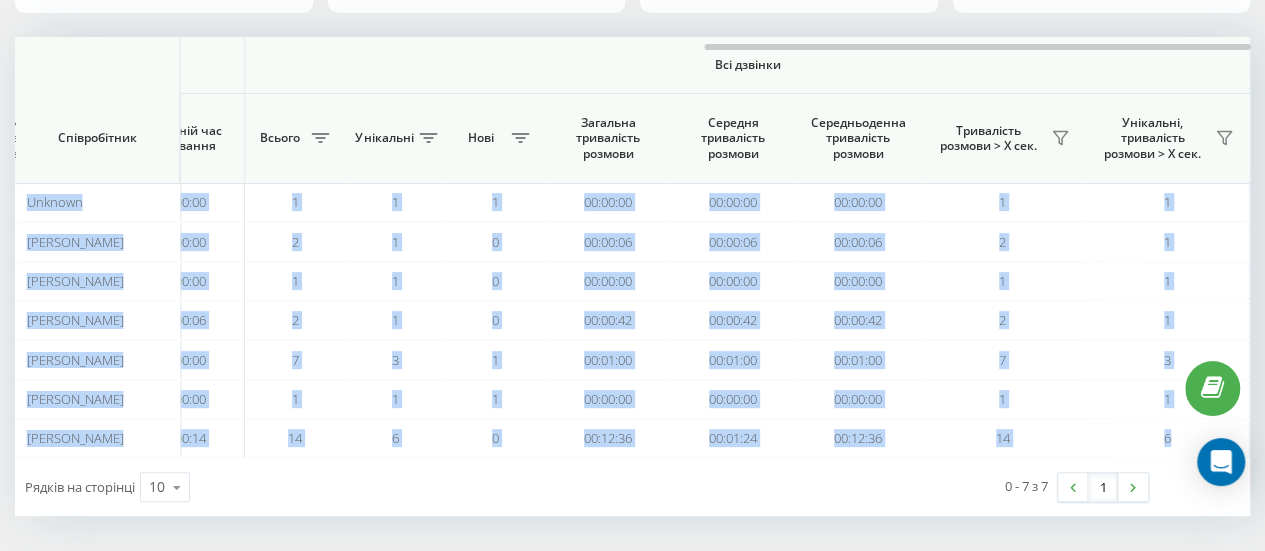 drag, startPoint x: 646, startPoint y: 51, endPoint x: 479, endPoint y: 35, distance: 167.76471 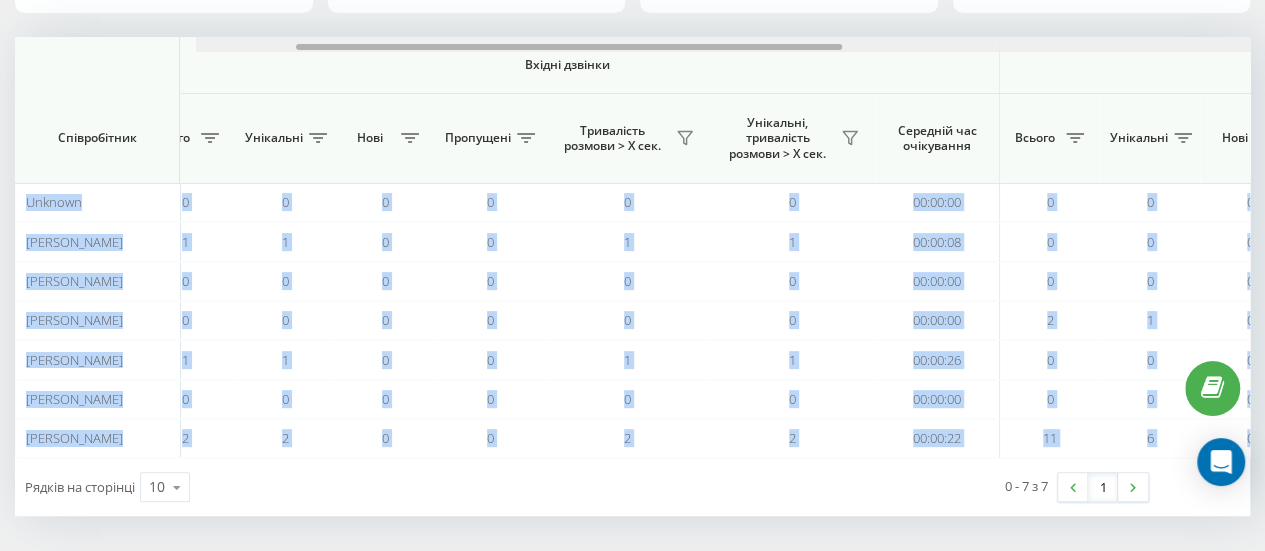 scroll, scrollTop: 0, scrollLeft: 0, axis: both 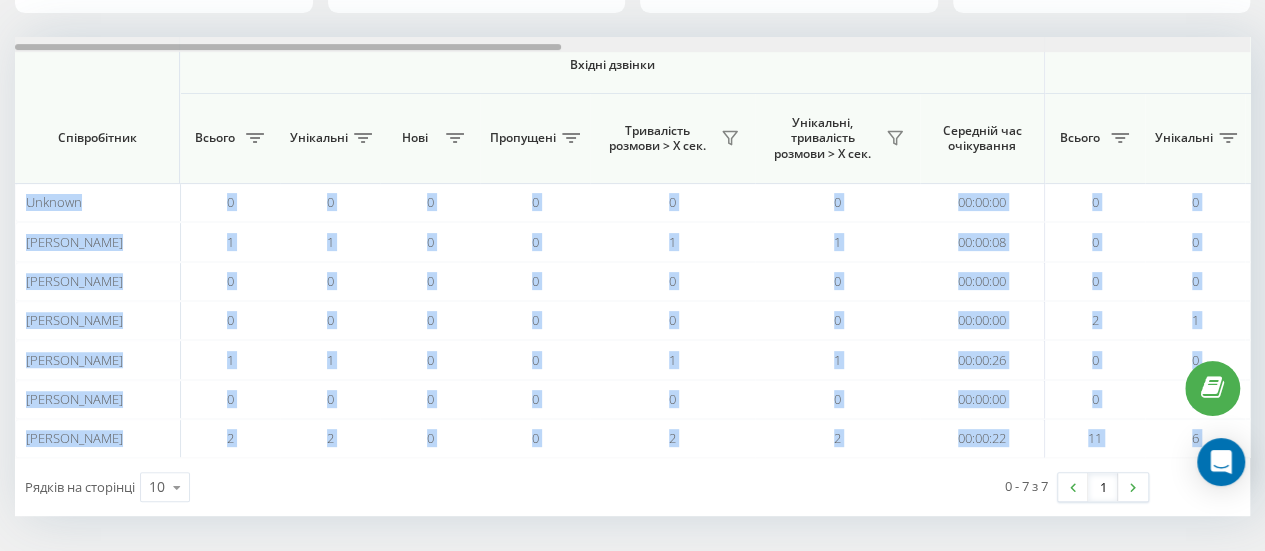 drag, startPoint x: 753, startPoint y: 44, endPoint x: 0, endPoint y: -28, distance: 756.4344 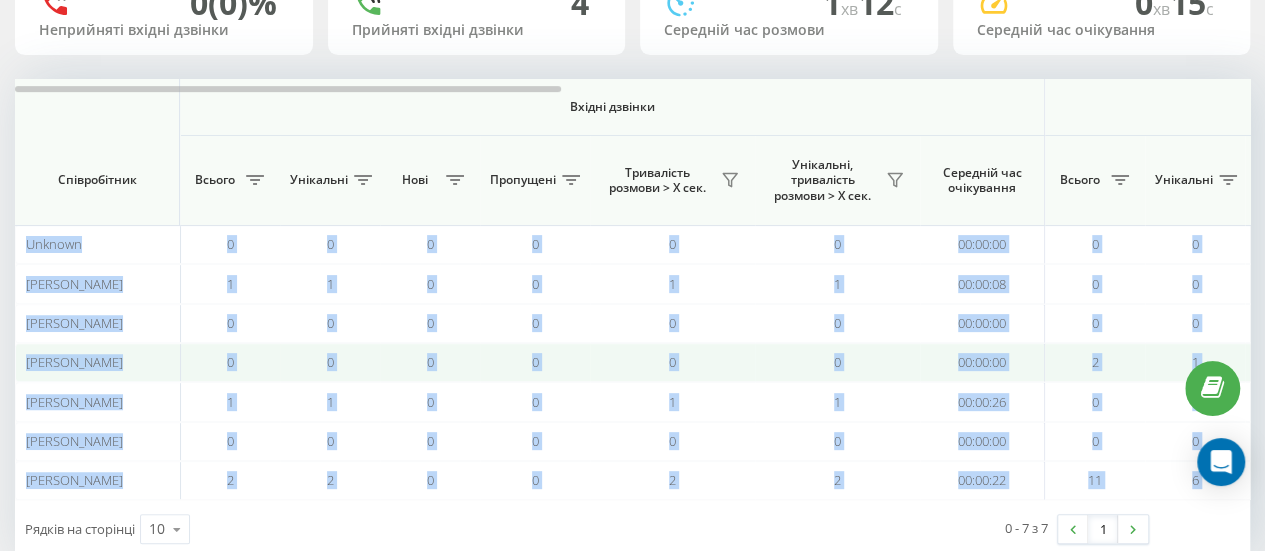 scroll, scrollTop: 219, scrollLeft: 0, axis: vertical 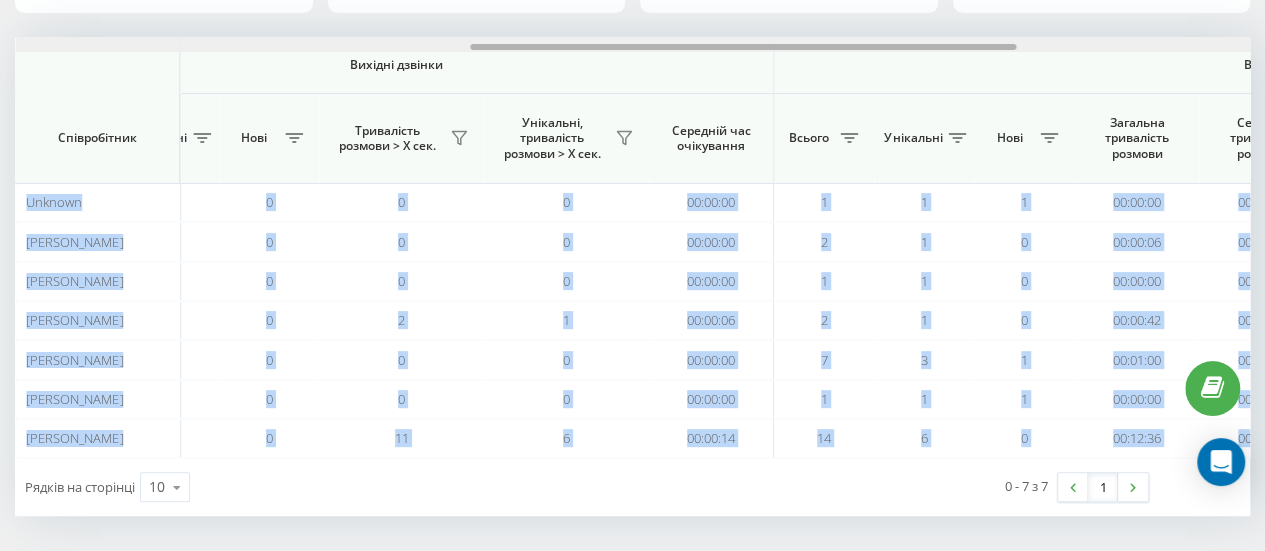 drag, startPoint x: 378, startPoint y: 45, endPoint x: 833, endPoint y: 147, distance: 466.29282 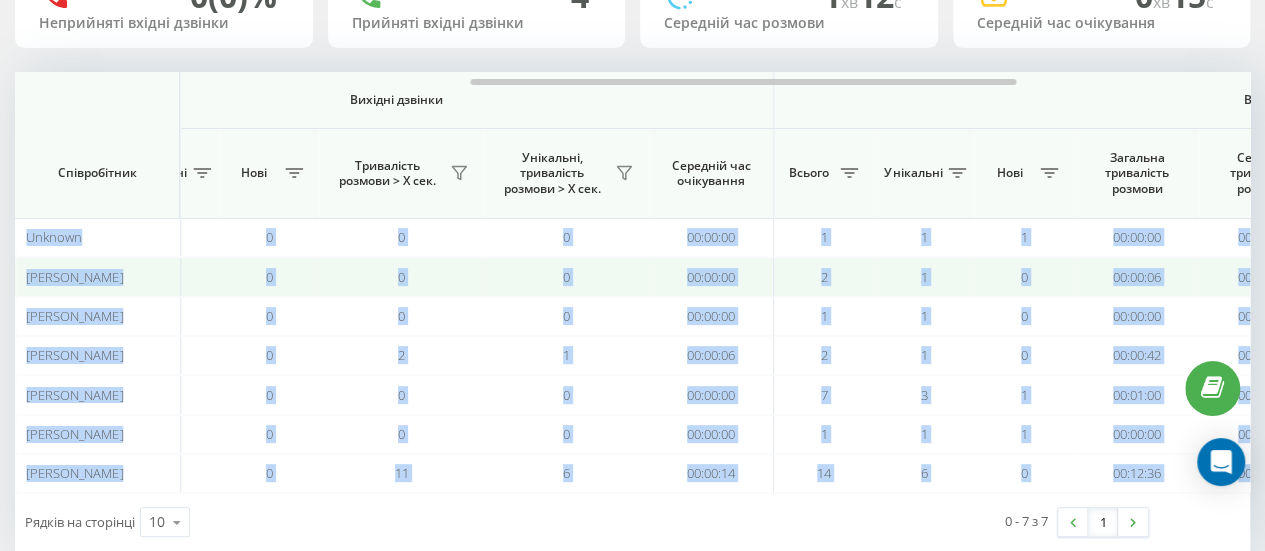 scroll, scrollTop: 200, scrollLeft: 0, axis: vertical 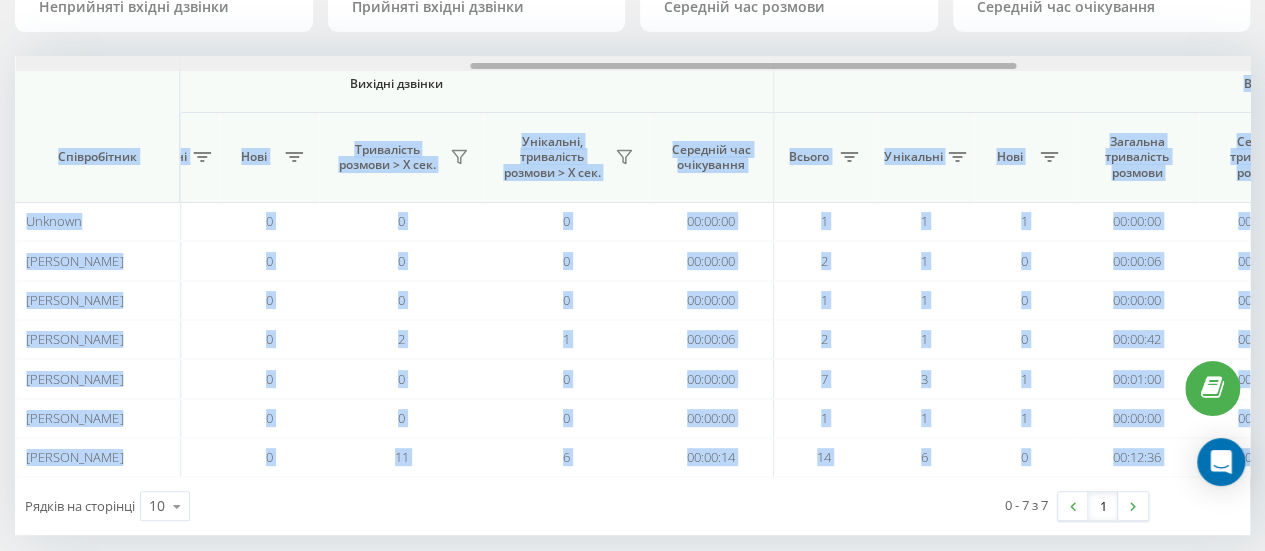 drag, startPoint x: 630, startPoint y: 71, endPoint x: 561, endPoint y: 63, distance: 69.46222 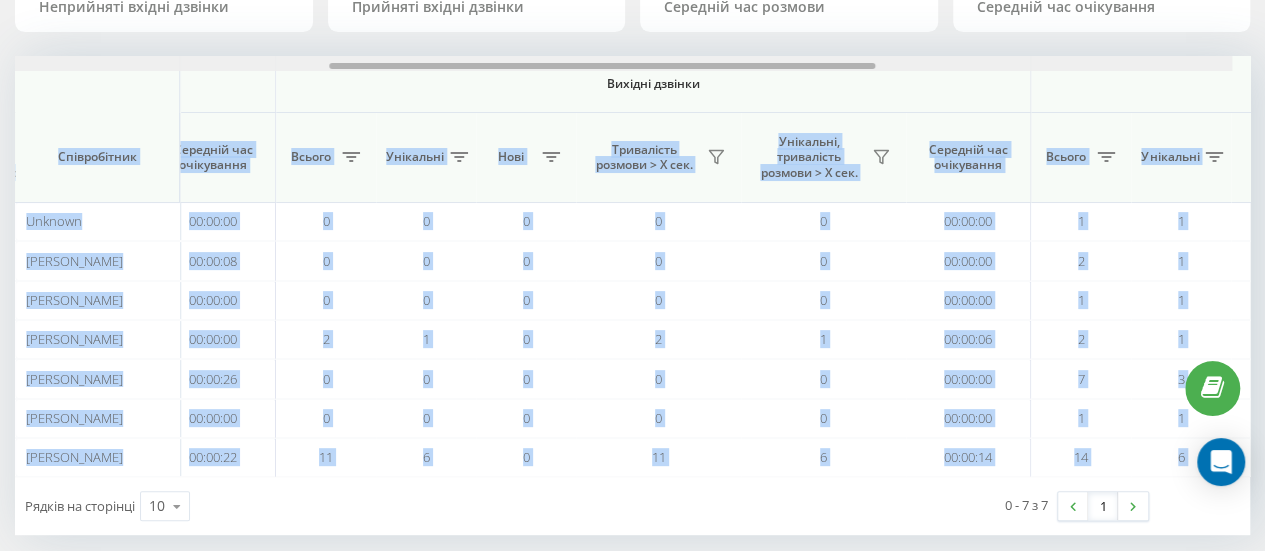 scroll, scrollTop: 0, scrollLeft: 751, axis: horizontal 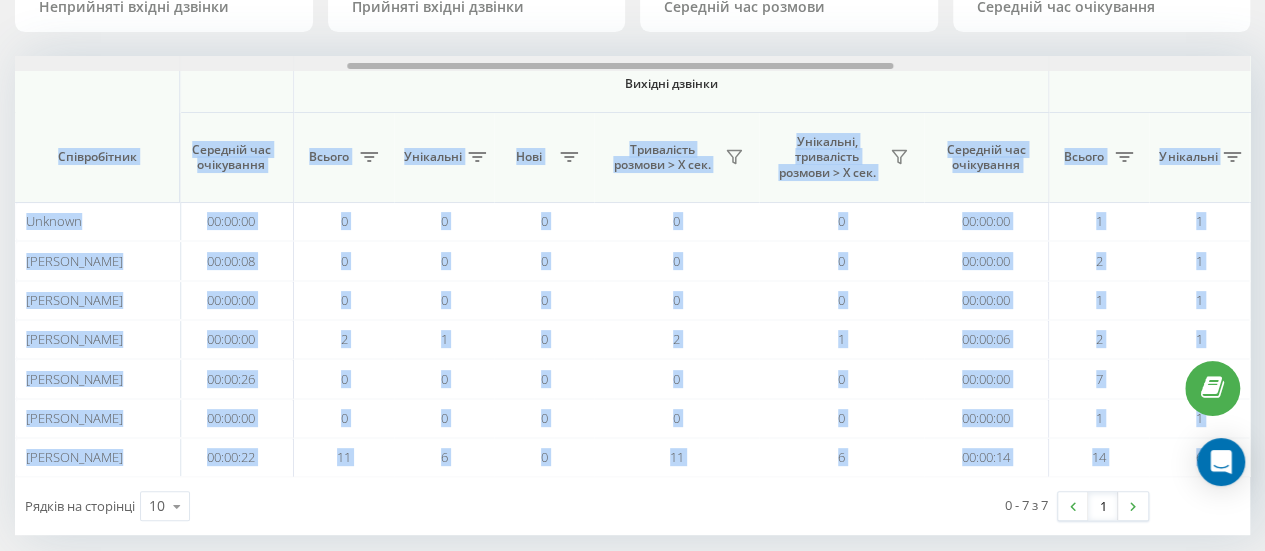 drag, startPoint x: 628, startPoint y: 63, endPoint x: 506, endPoint y: 59, distance: 122.06556 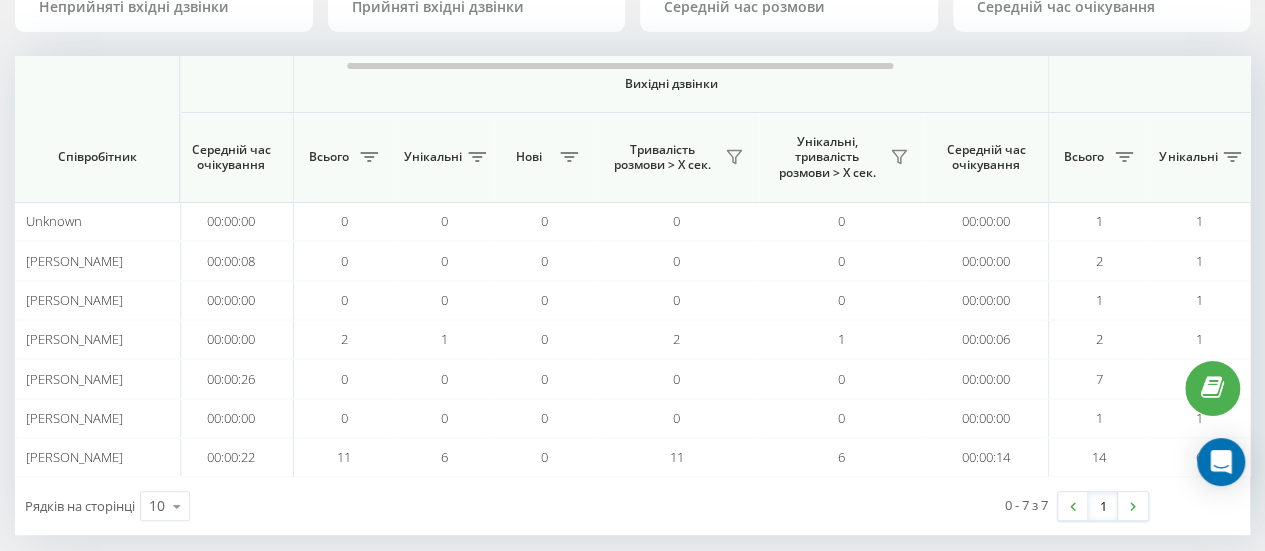 click on "Рядків на сторінці 10 10 25 50 100" at bounding box center [324, 506] 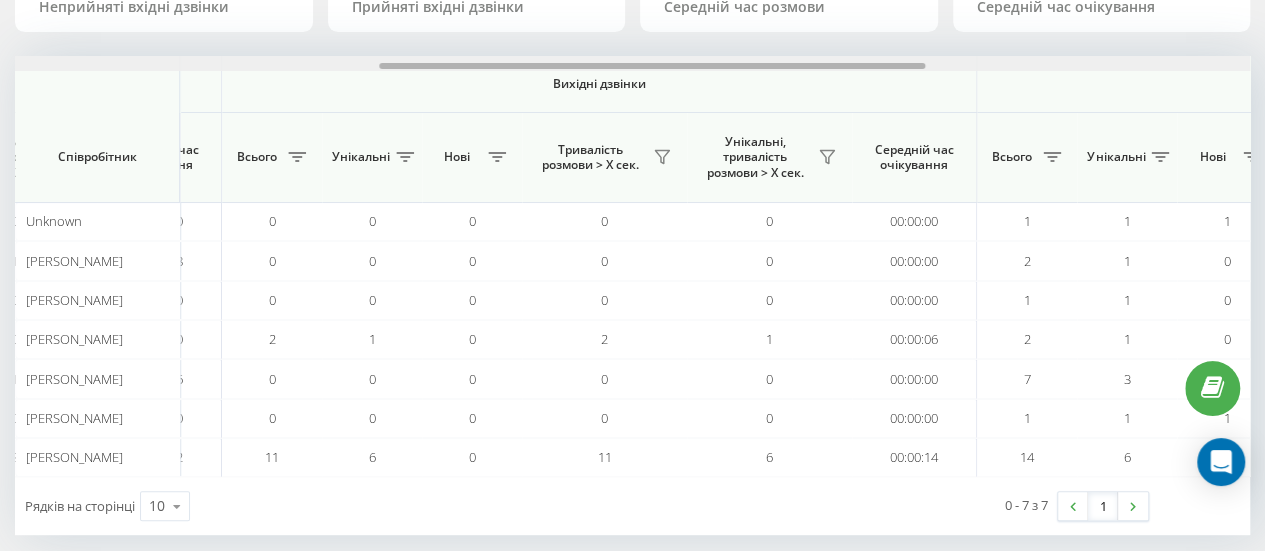 scroll, scrollTop: 0, scrollLeft: 873, axis: horizontal 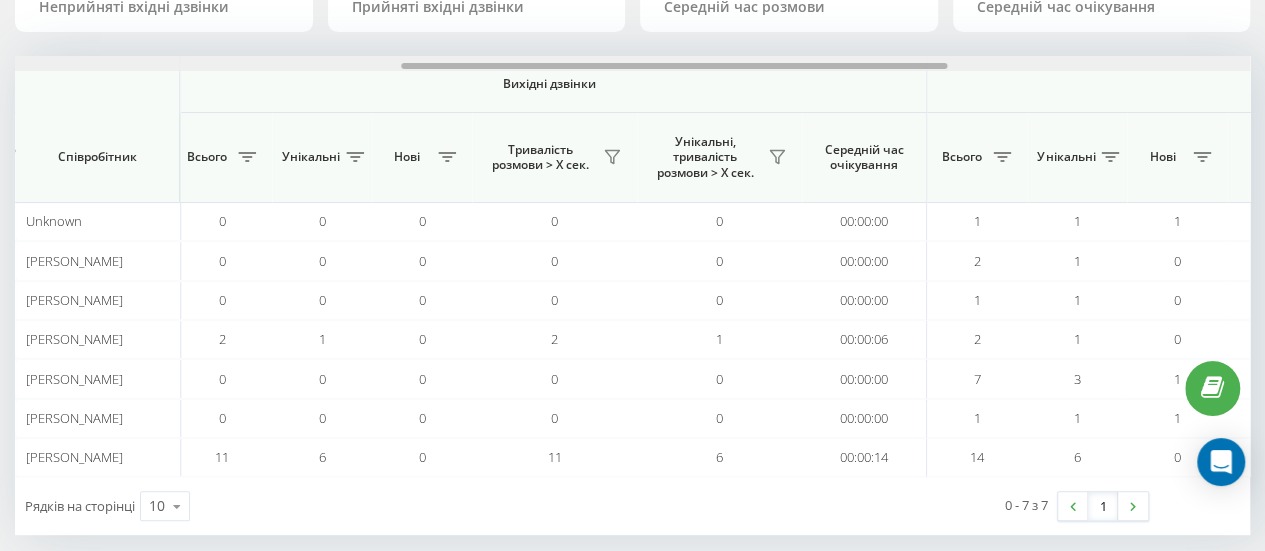 drag, startPoint x: 376, startPoint y: 67, endPoint x: 430, endPoint y: 82, distance: 56.044624 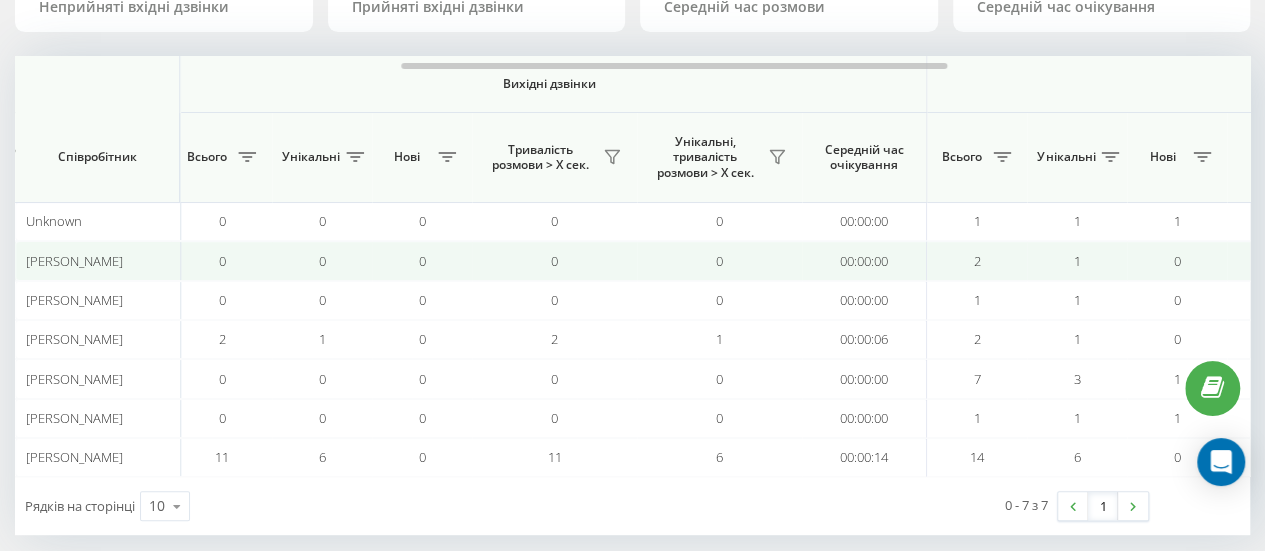 scroll, scrollTop: 0, scrollLeft: 0, axis: both 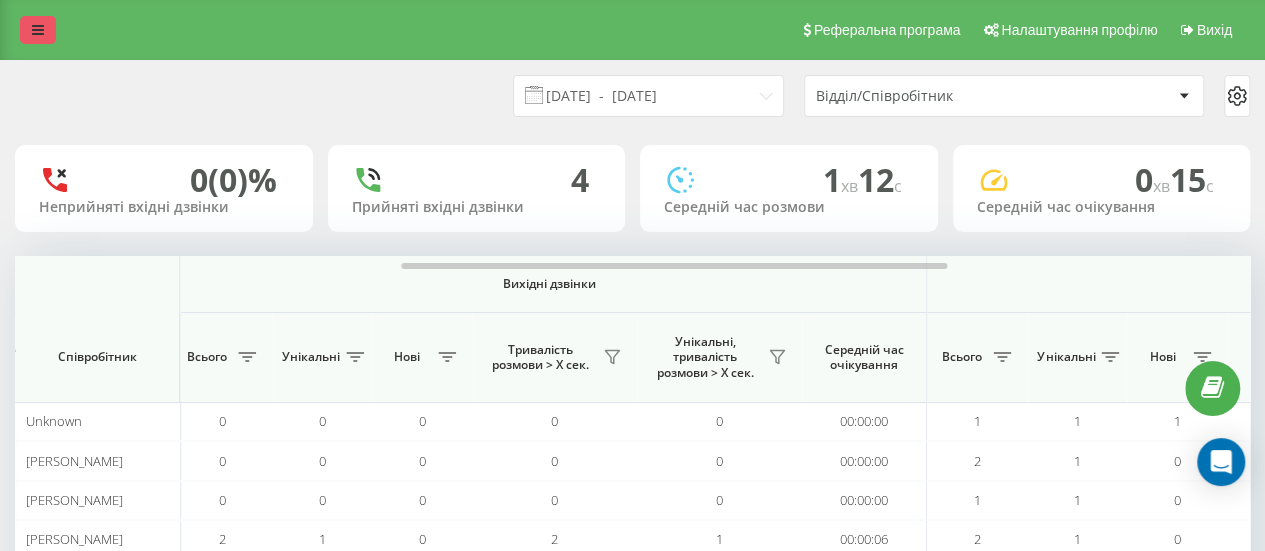 click at bounding box center (38, 30) 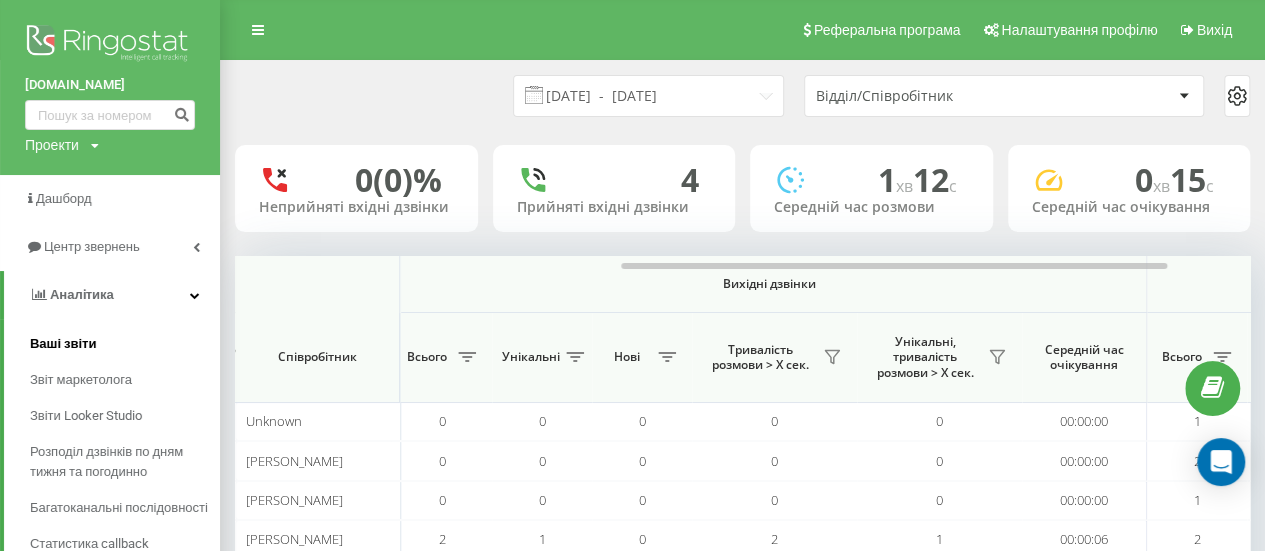 click on "Ваші звіти" at bounding box center (63, 344) 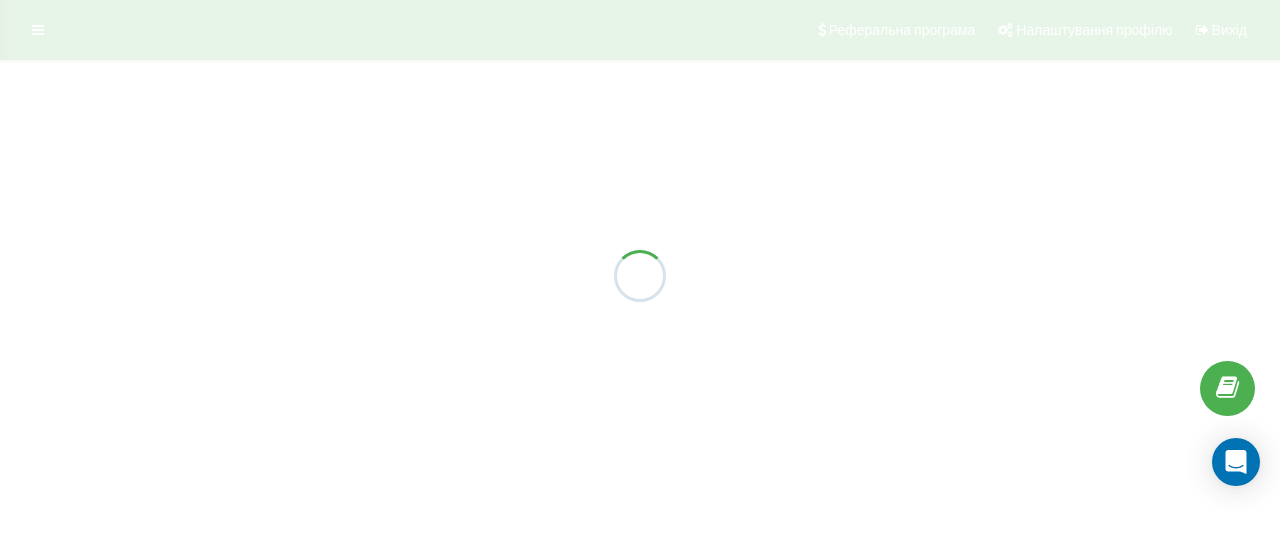 scroll, scrollTop: 0, scrollLeft: 0, axis: both 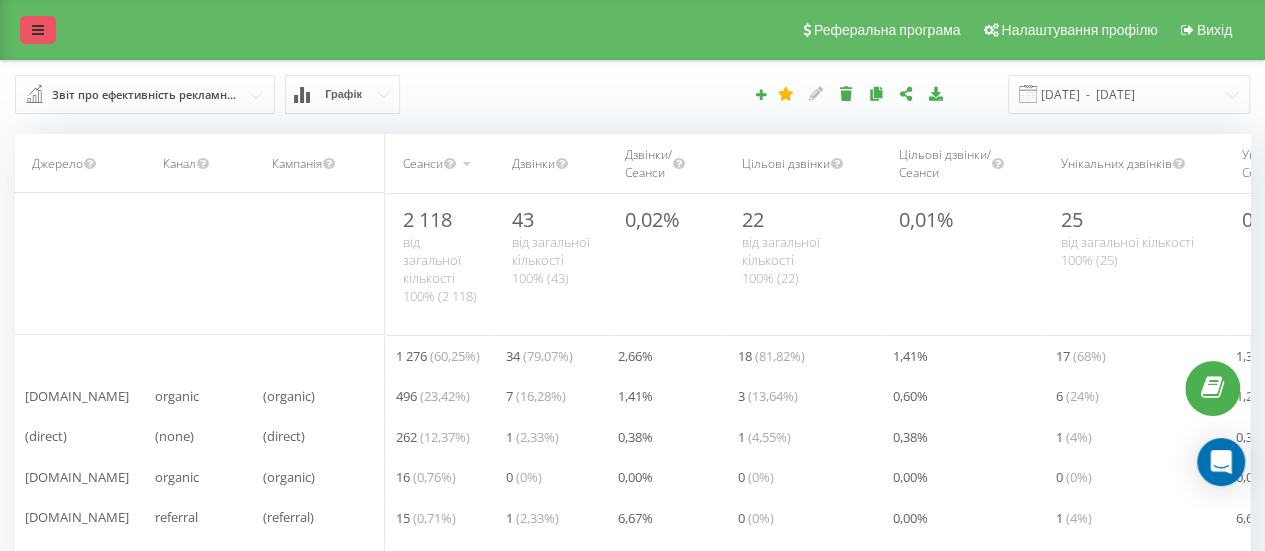 click at bounding box center [38, 30] 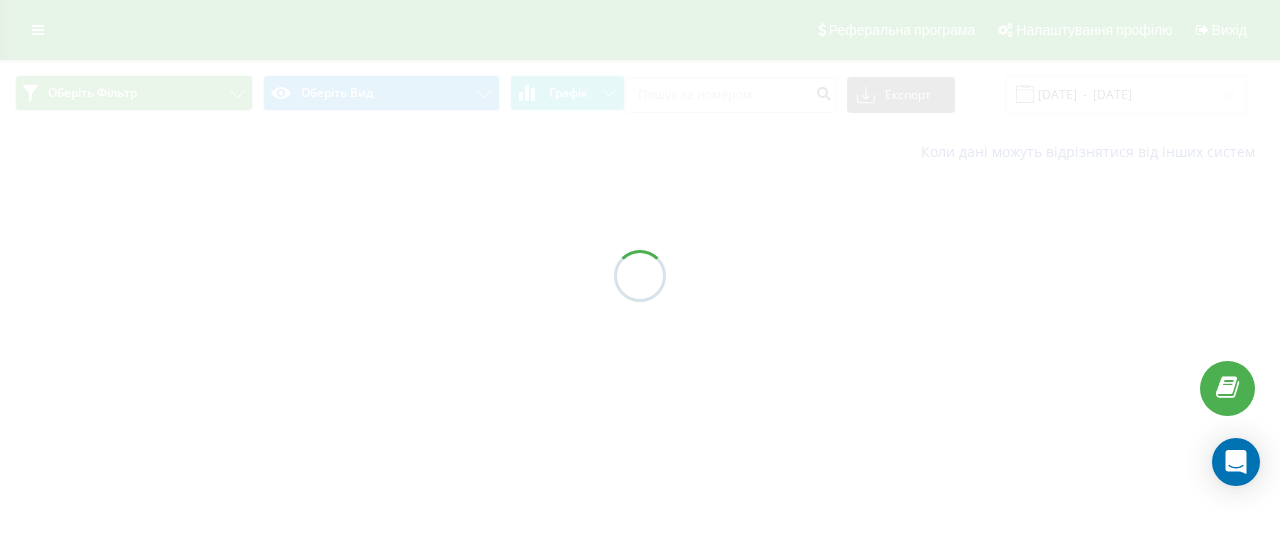 scroll, scrollTop: 0, scrollLeft: 0, axis: both 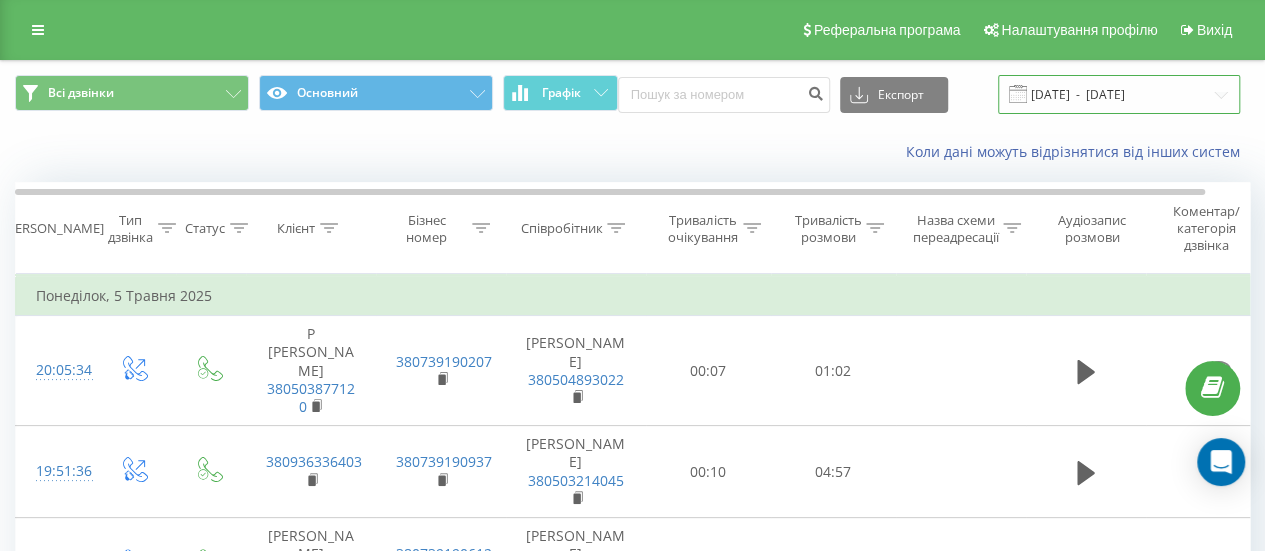 click on "[DATE]  -  [DATE]" at bounding box center [1119, 94] 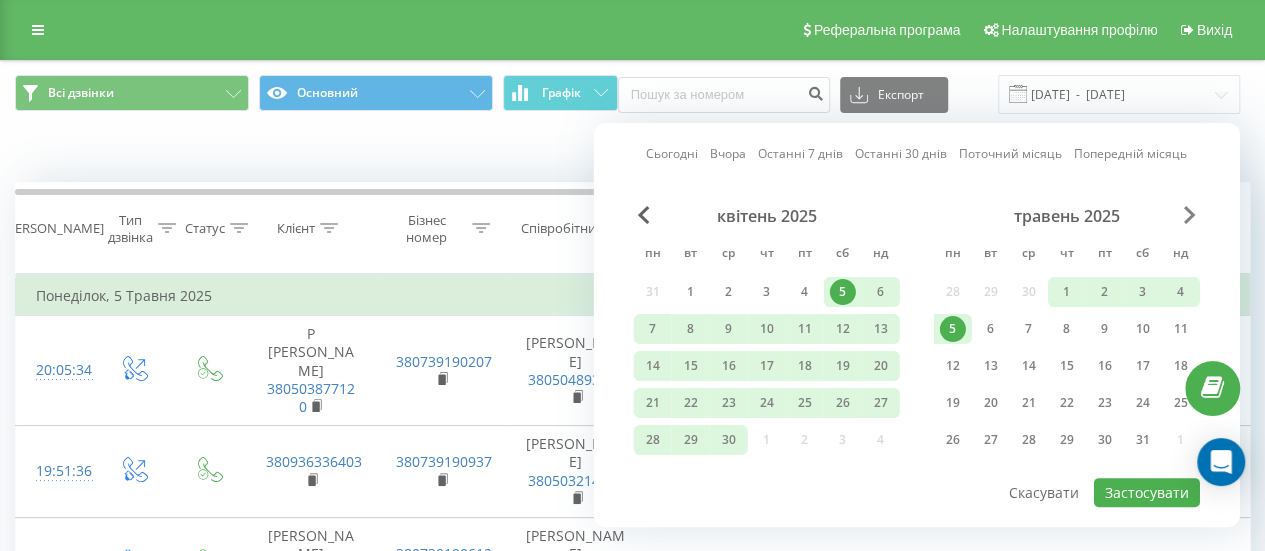 click at bounding box center [1190, 215] 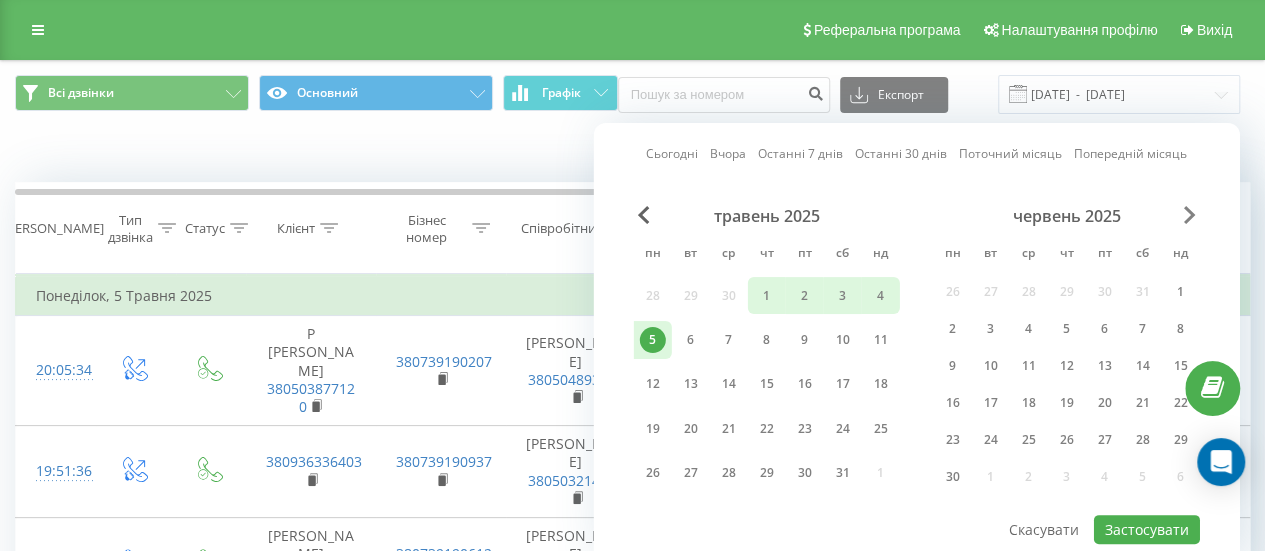 click at bounding box center (1190, 215) 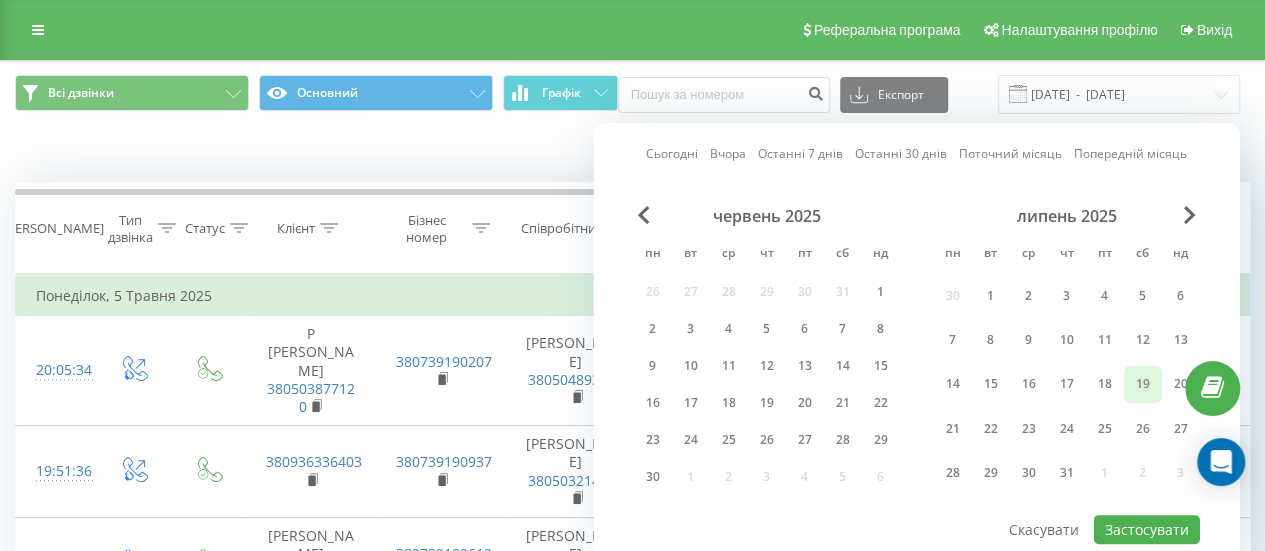 click on "19" at bounding box center [1143, 384] 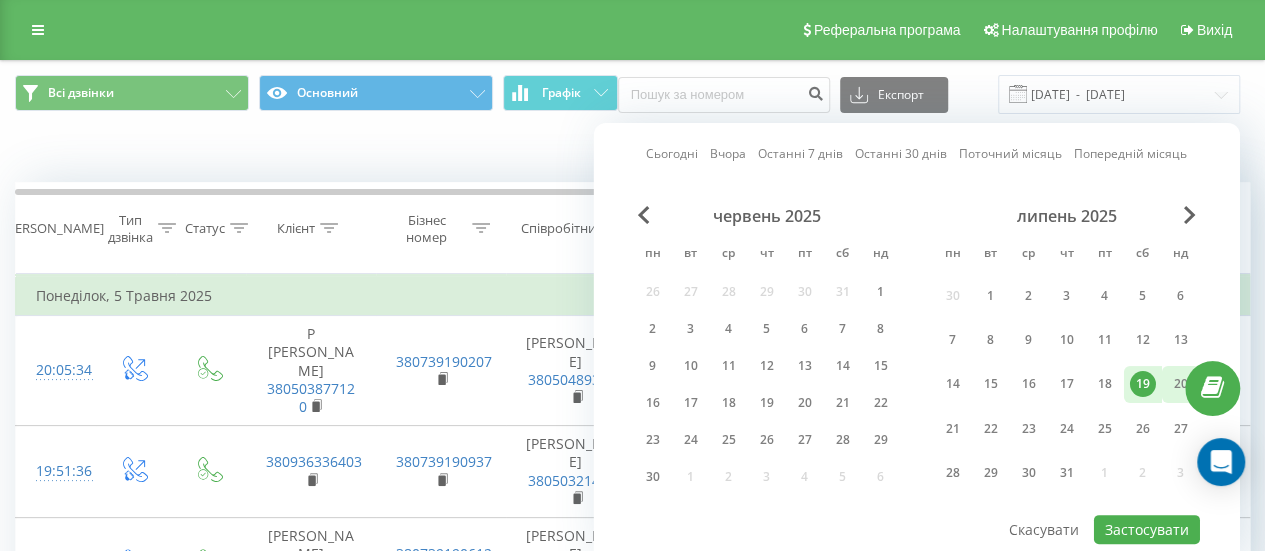 click on "20" at bounding box center [1181, 384] 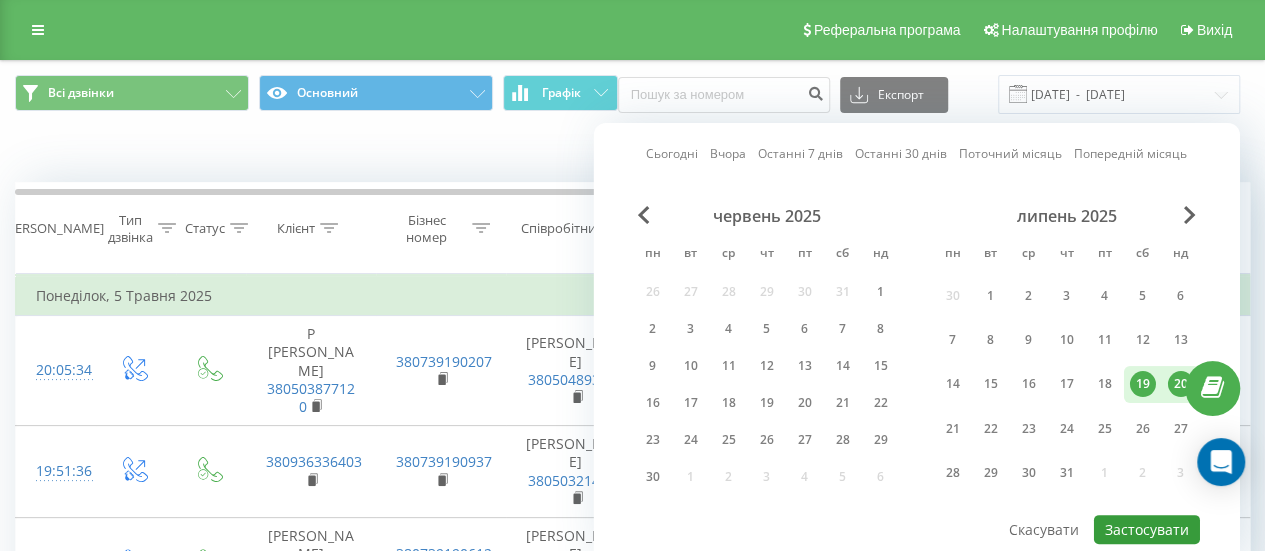 click on "Застосувати" at bounding box center [1147, 529] 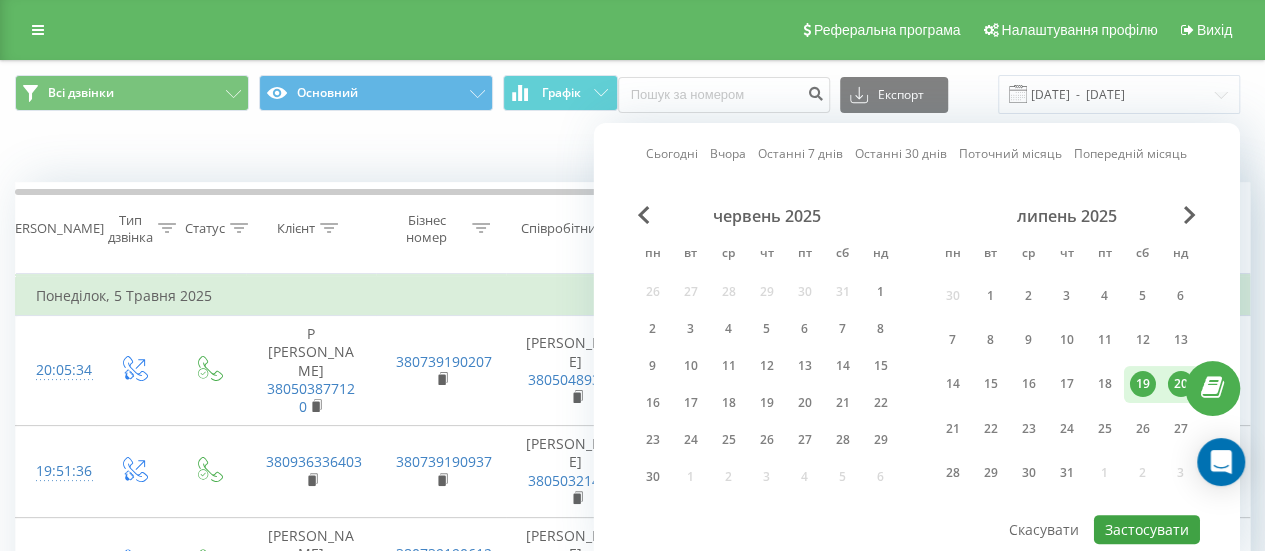 type on "[DATE]  -  [DATE]" 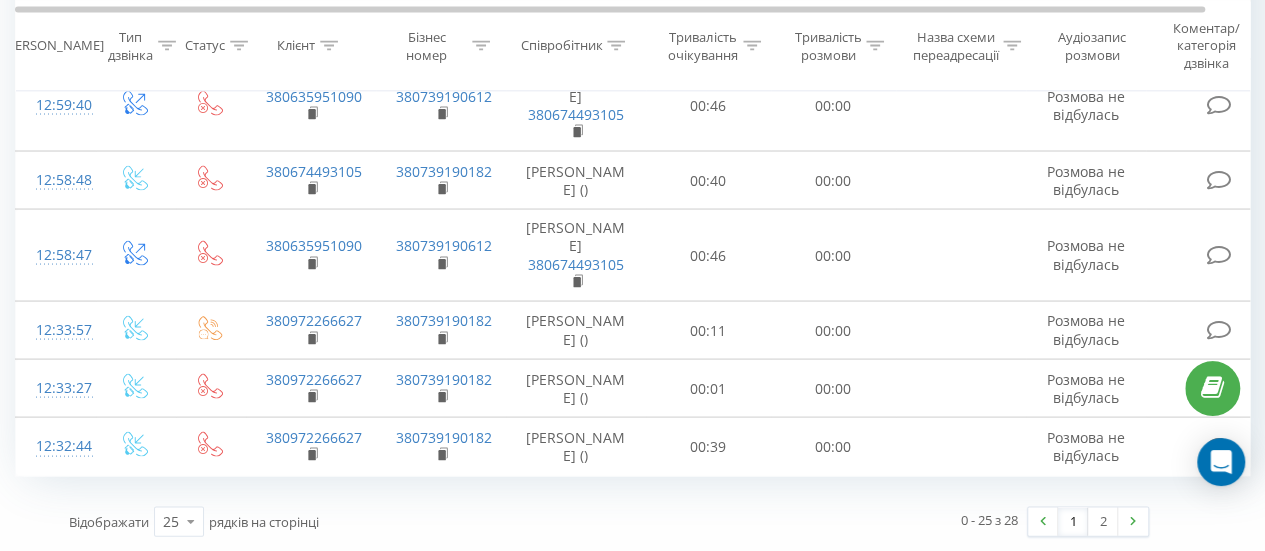 scroll, scrollTop: 1896, scrollLeft: 0, axis: vertical 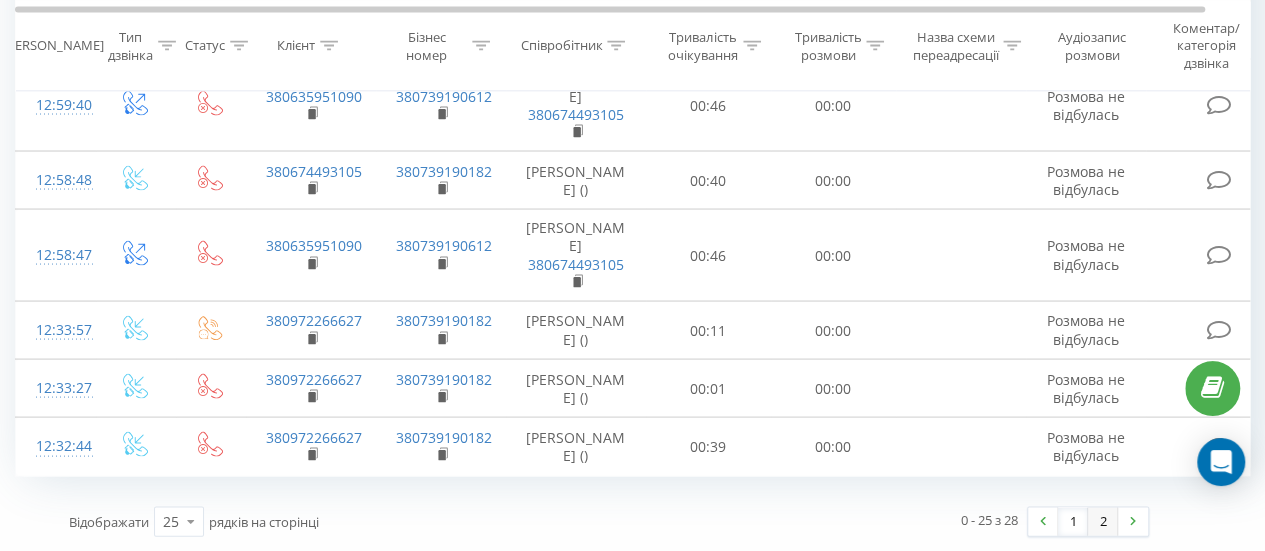 click on "2" at bounding box center [1103, 521] 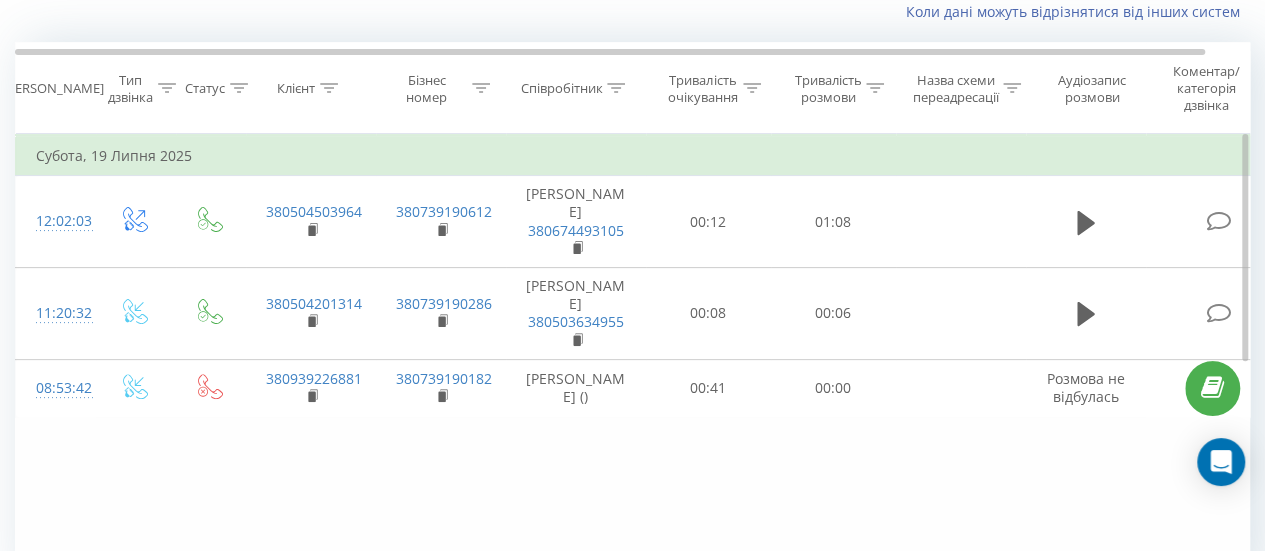 scroll, scrollTop: 132, scrollLeft: 0, axis: vertical 